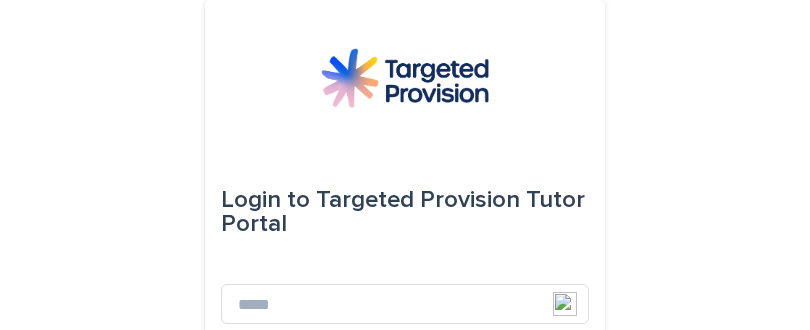 scroll, scrollTop: 0, scrollLeft: 0, axis: both 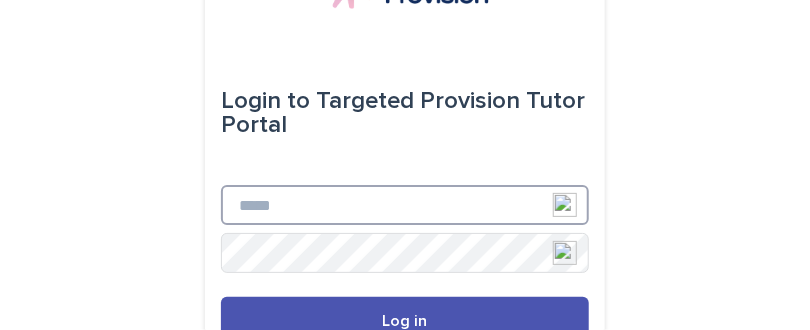 type on "**********" 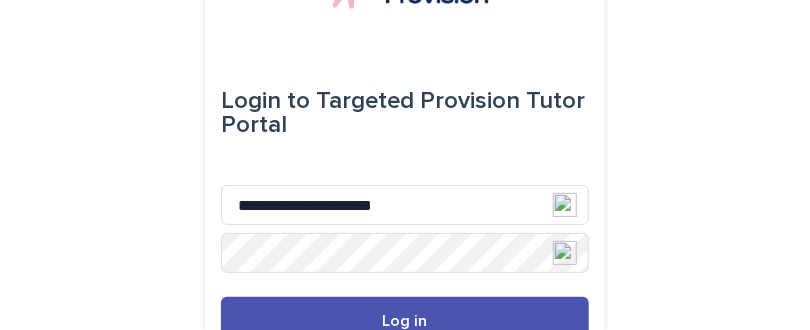 click at bounding box center (565, 253) 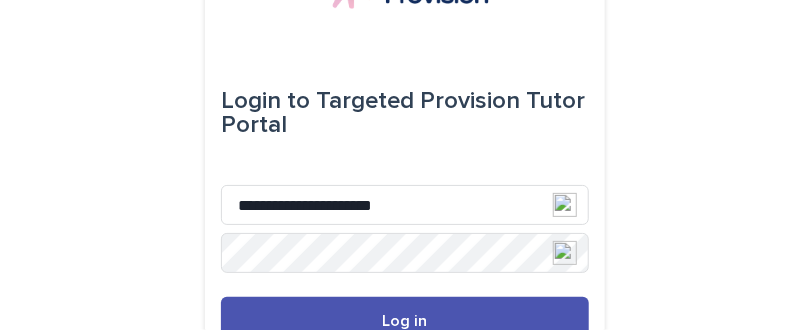 click at bounding box center (565, 253) 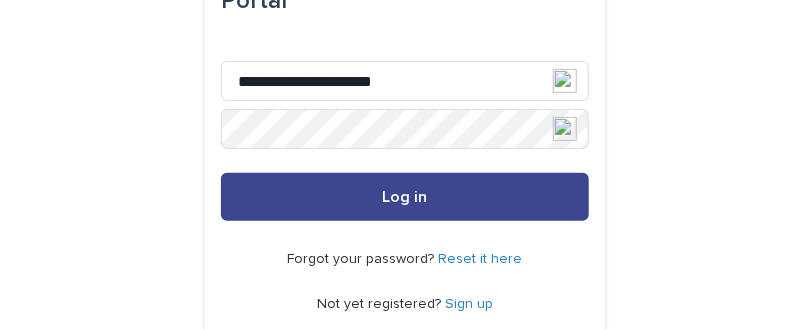 scroll, scrollTop: 307, scrollLeft: 0, axis: vertical 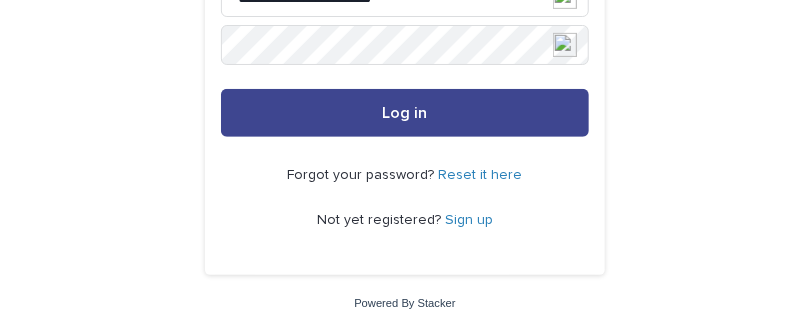 click on "Log in" at bounding box center [405, 113] 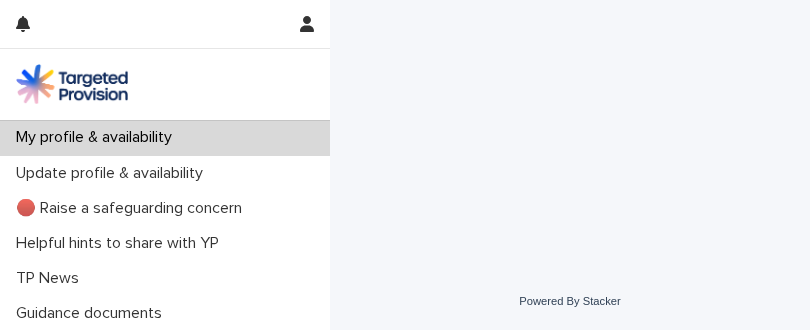 scroll, scrollTop: 0, scrollLeft: 0, axis: both 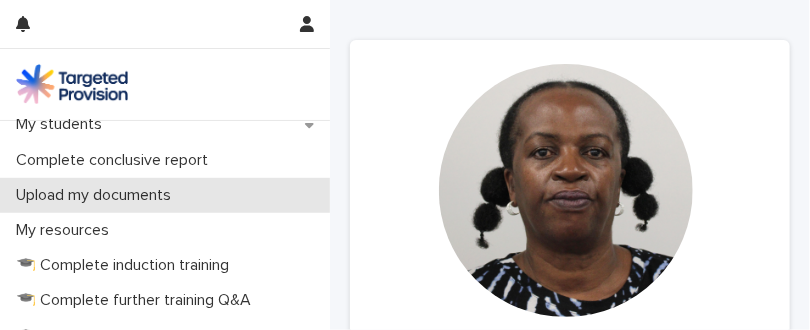 click on "Upload my documents" at bounding box center (97, 195) 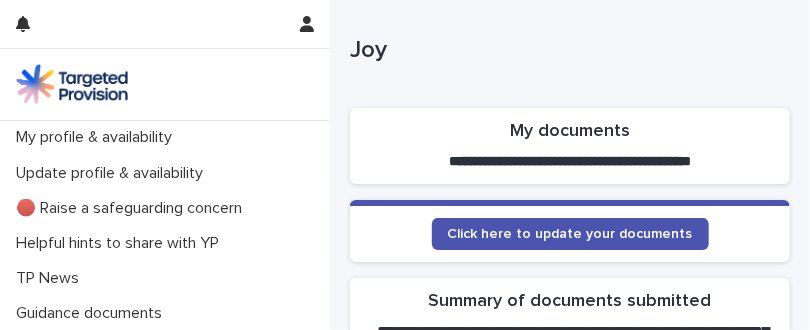 scroll, scrollTop: 99, scrollLeft: 0, axis: vertical 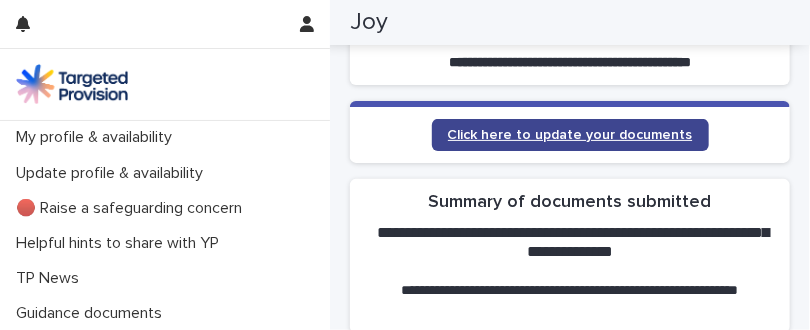 click on "Click here to update your documents" at bounding box center [570, 135] 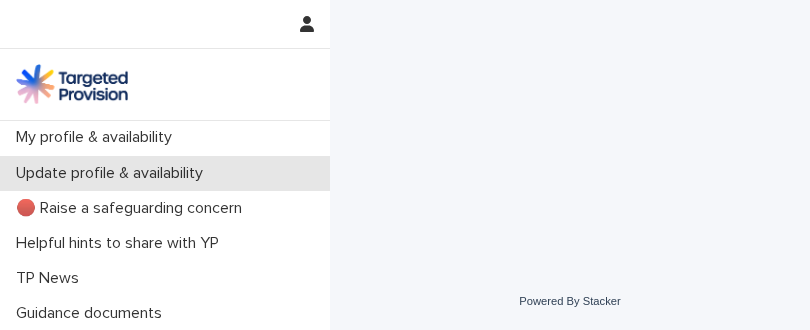 scroll, scrollTop: 0, scrollLeft: 0, axis: both 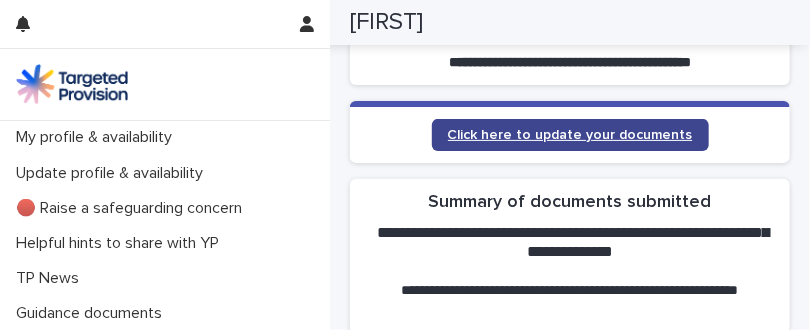 click on "Click here to update your documents" at bounding box center (570, 135) 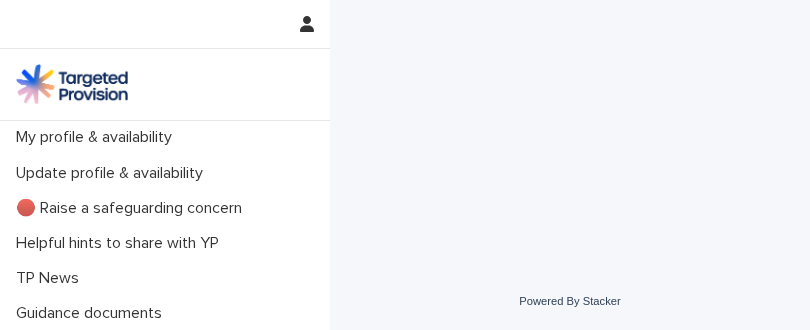 scroll, scrollTop: 0, scrollLeft: 0, axis: both 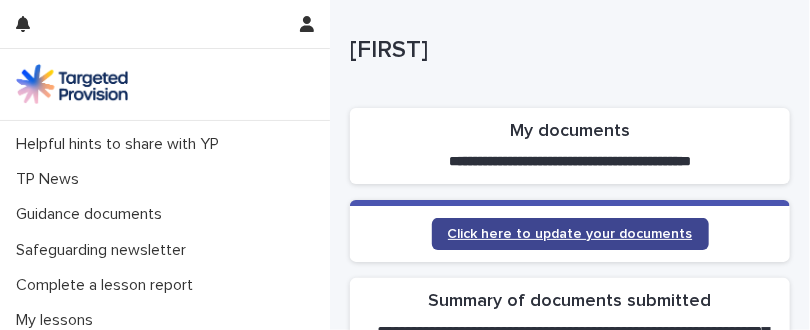 click on "Click here to update your documents" at bounding box center [570, 234] 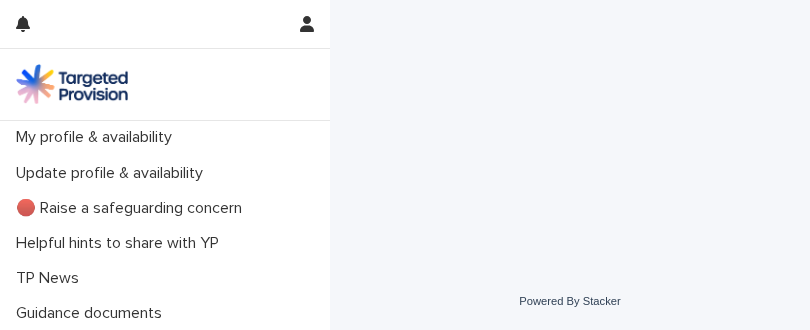 scroll, scrollTop: 0, scrollLeft: 0, axis: both 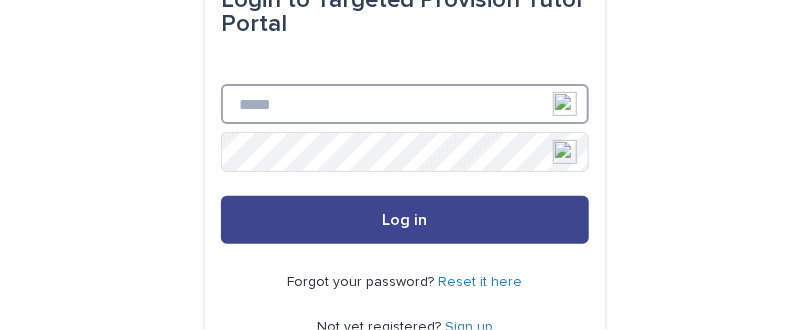 type on "**********" 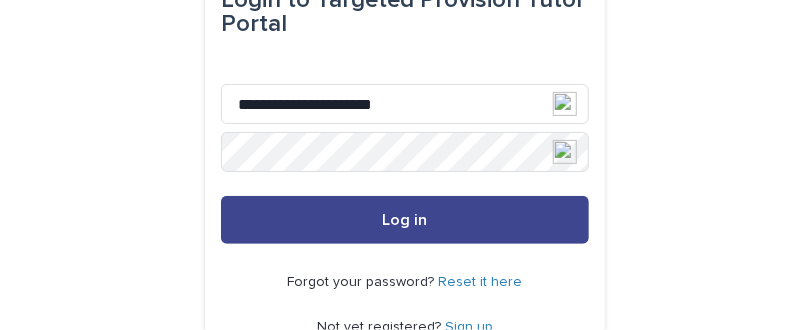click on "Log in" at bounding box center (405, 220) 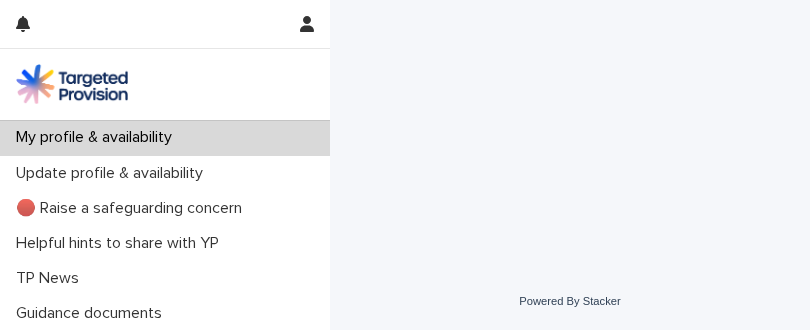 scroll, scrollTop: 0, scrollLeft: 0, axis: both 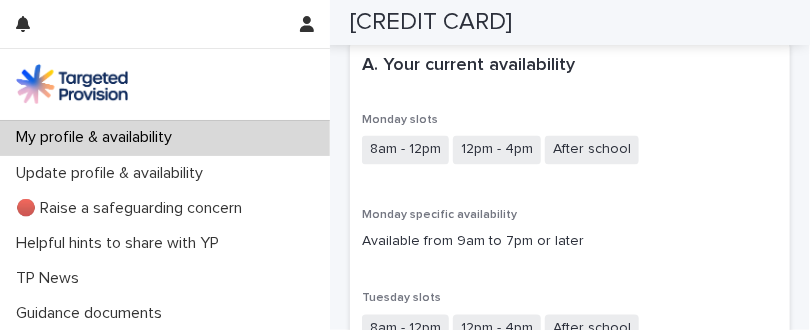 click on "After school" at bounding box center (592, 150) 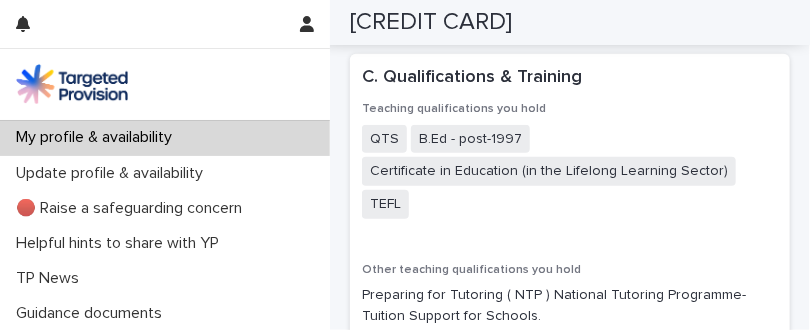 scroll, scrollTop: 2400, scrollLeft: 0, axis: vertical 